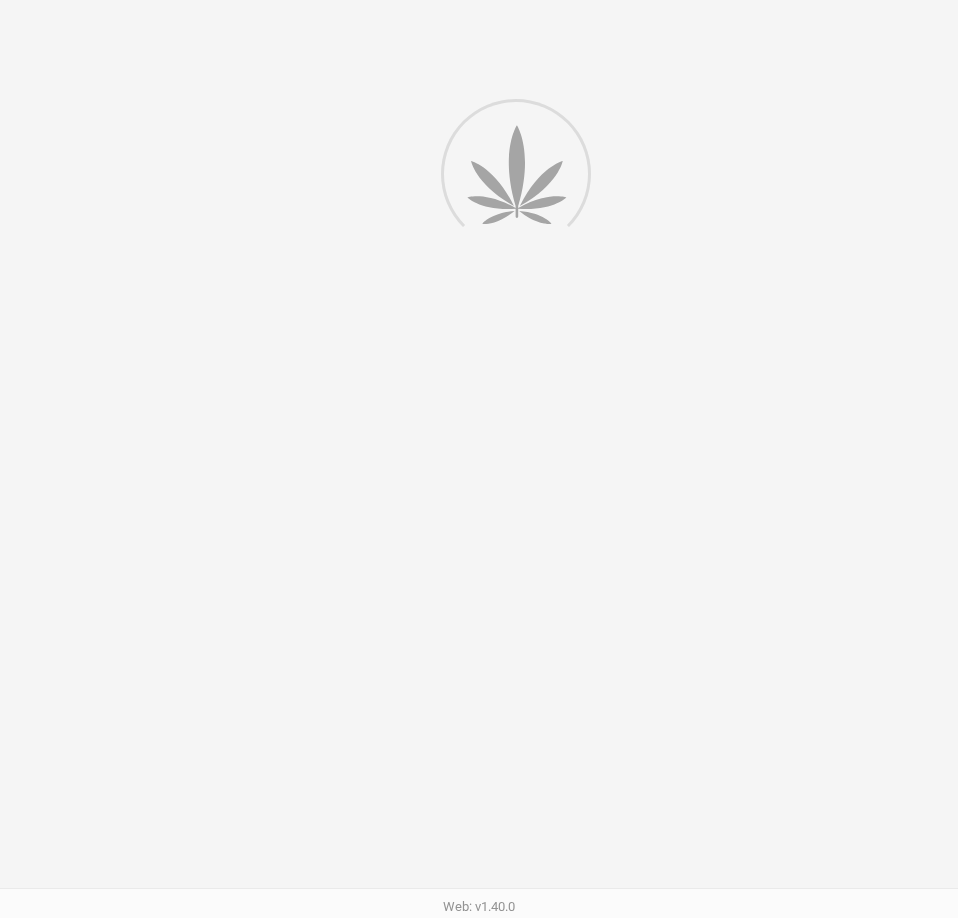 scroll, scrollTop: 0, scrollLeft: 0, axis: both 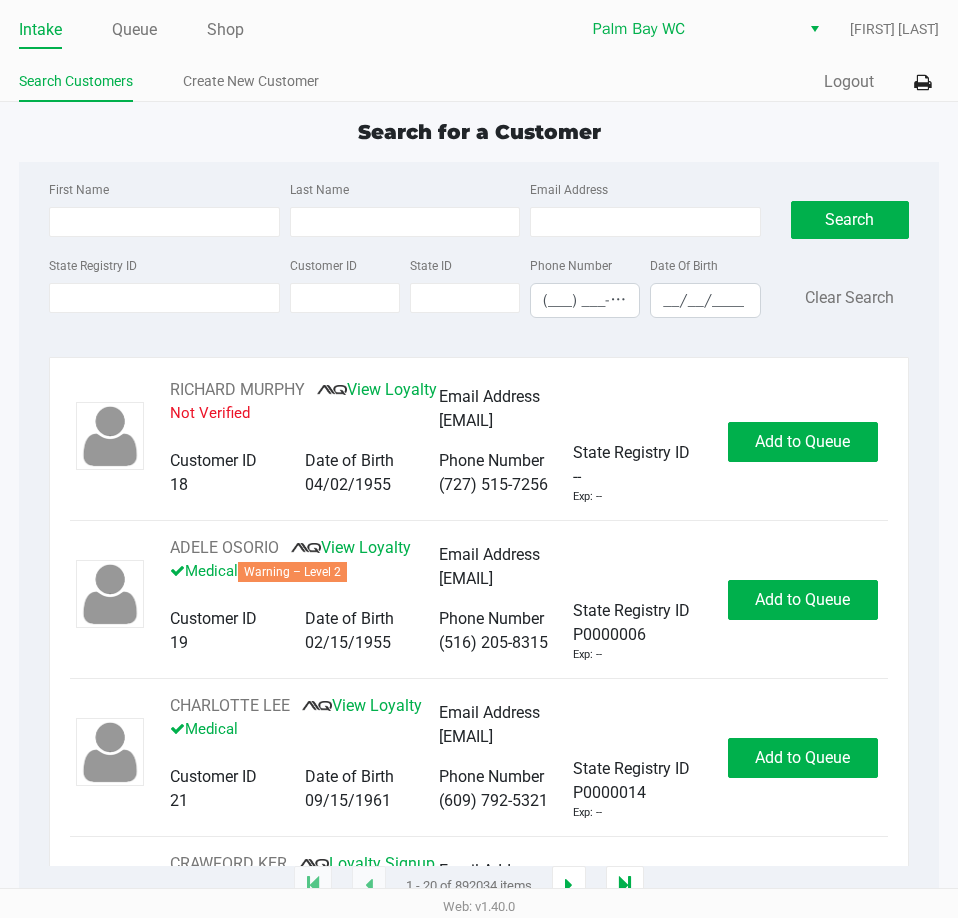 drag, startPoint x: 140, startPoint y: 22, endPoint x: 143, endPoint y: 59, distance: 37.12142 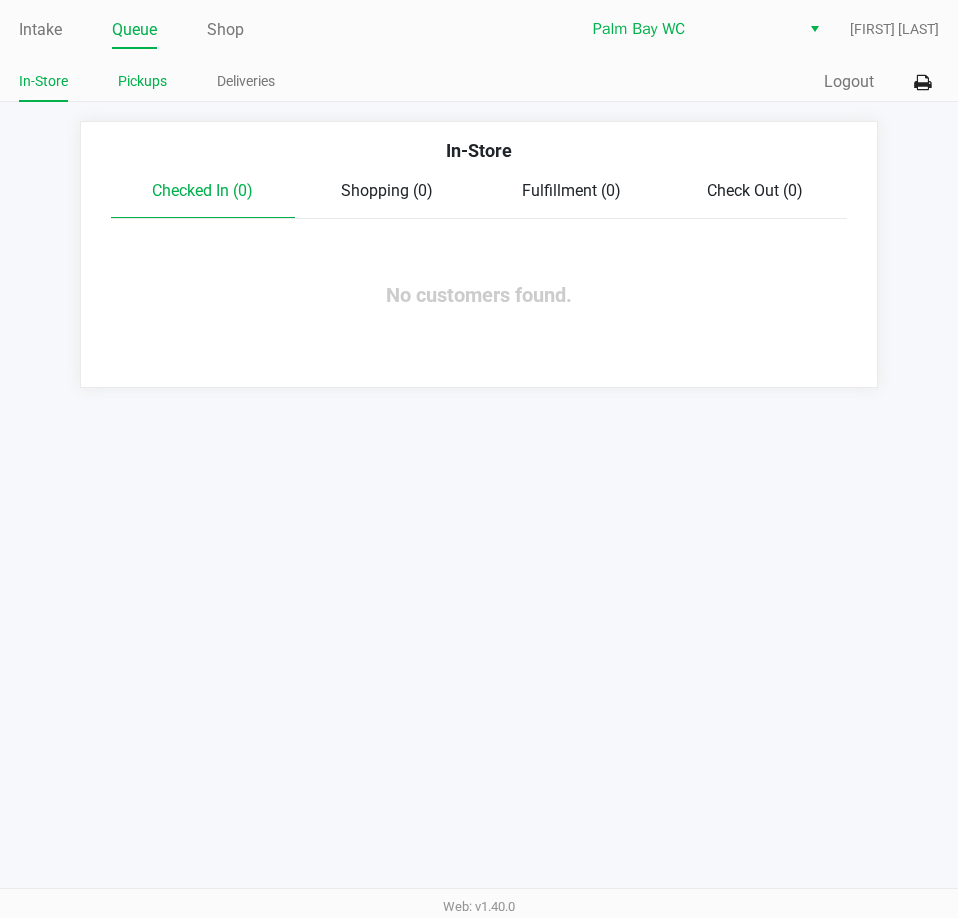 click on "Pickups" 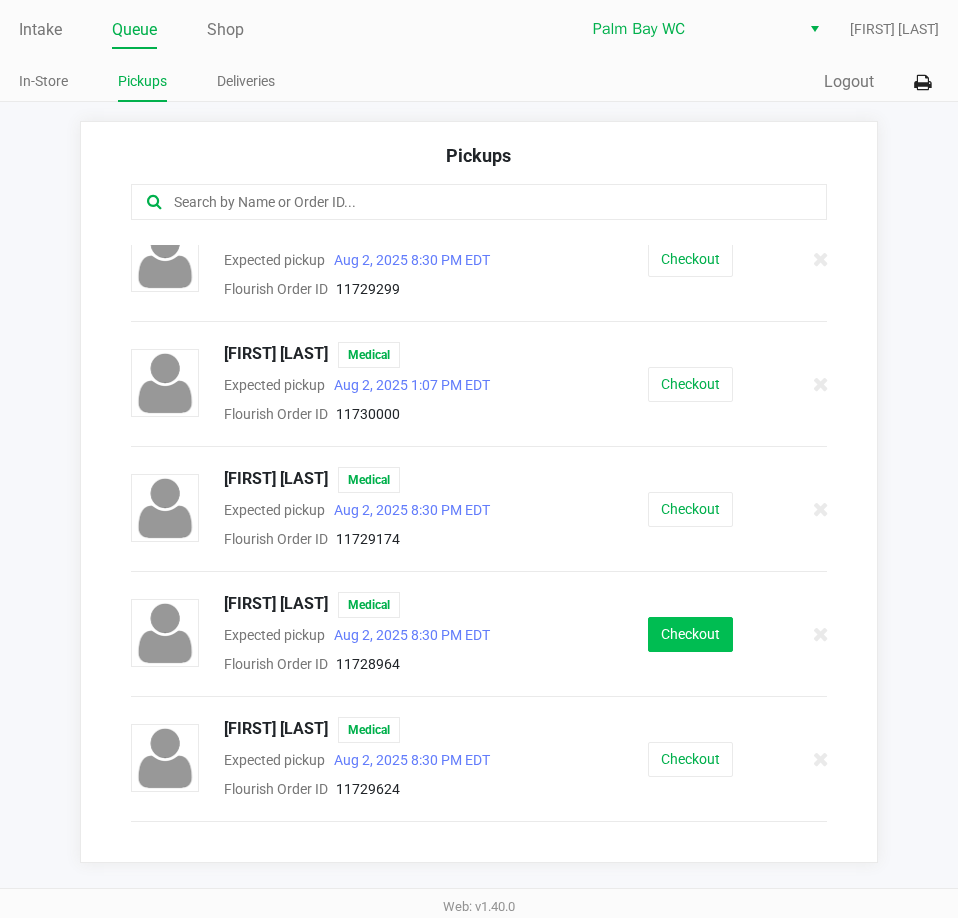 scroll, scrollTop: 400, scrollLeft: 0, axis: vertical 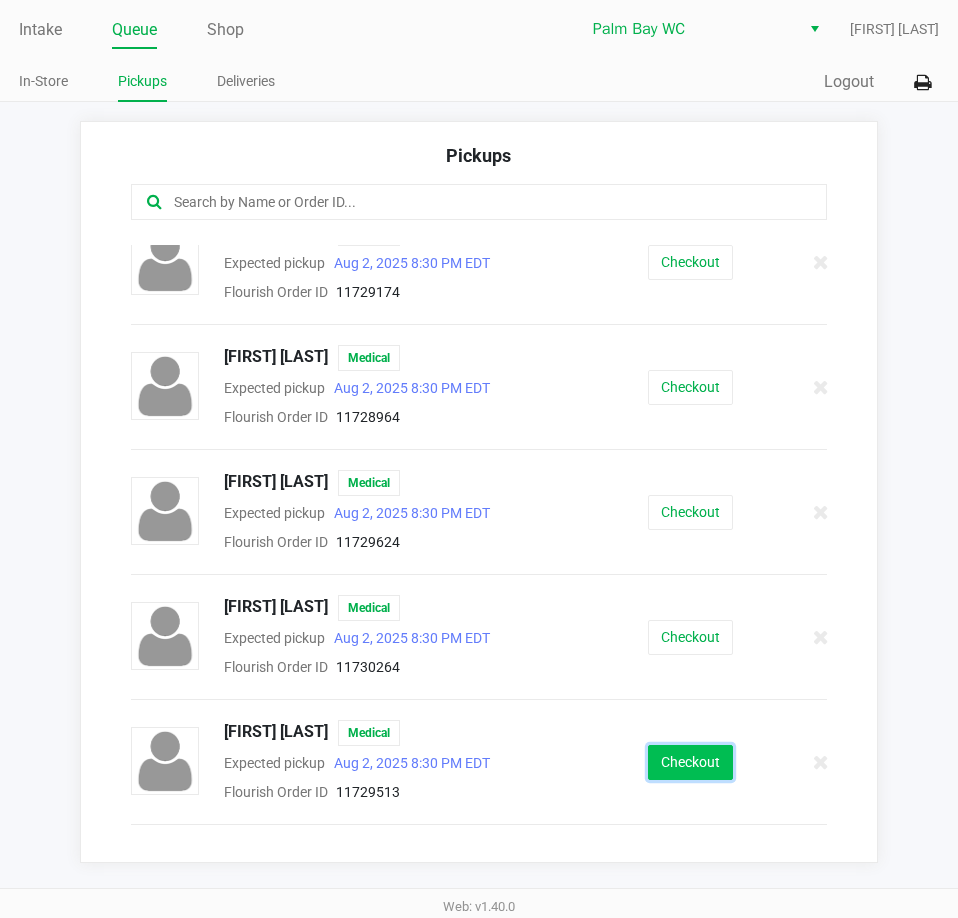 click on "Checkout" 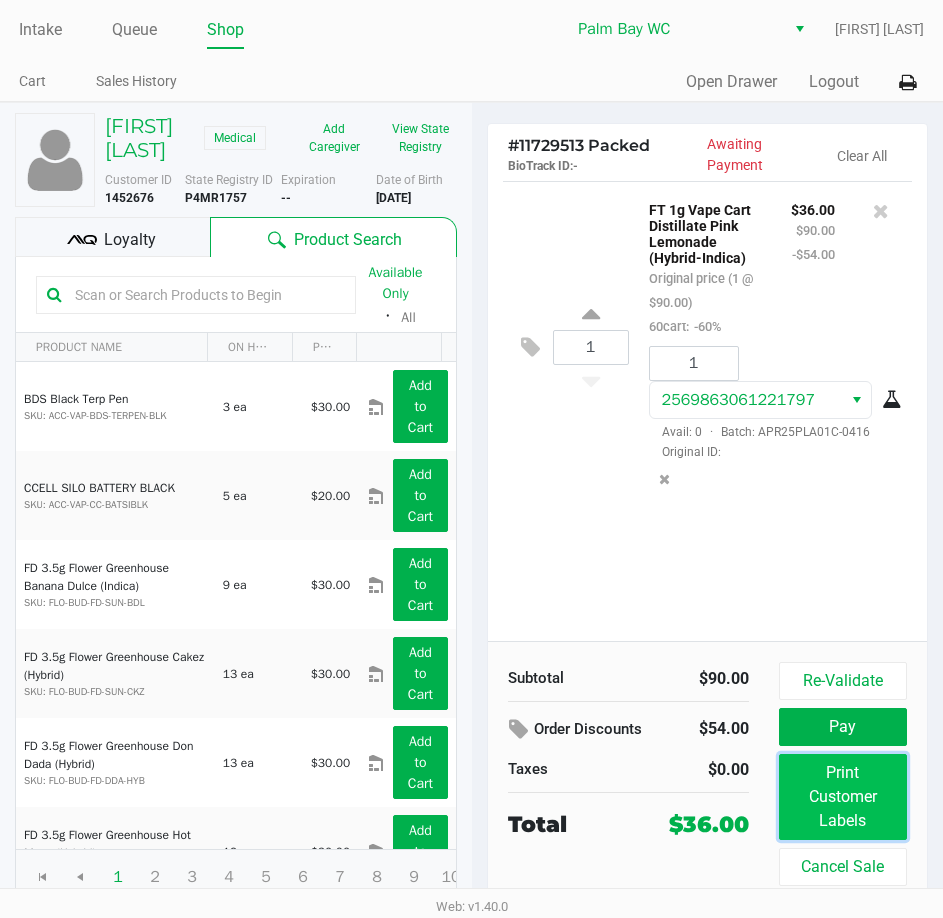 click on "Print Customer Labels" 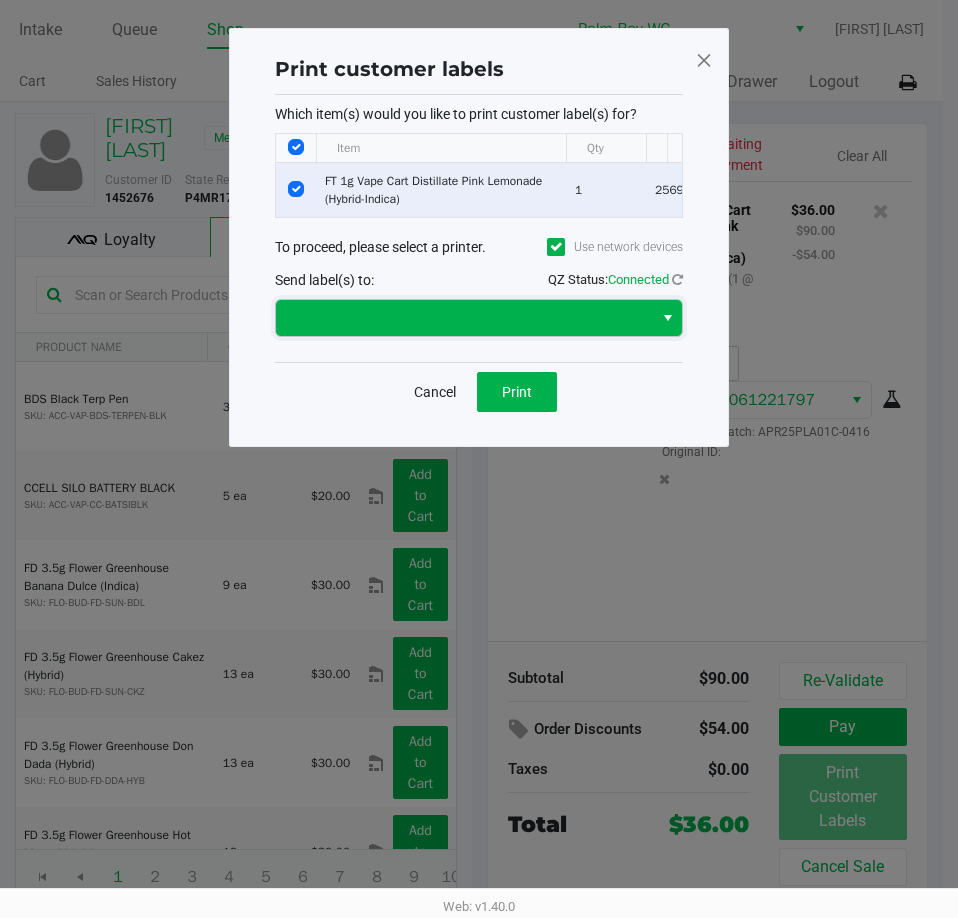 click at bounding box center [464, 318] 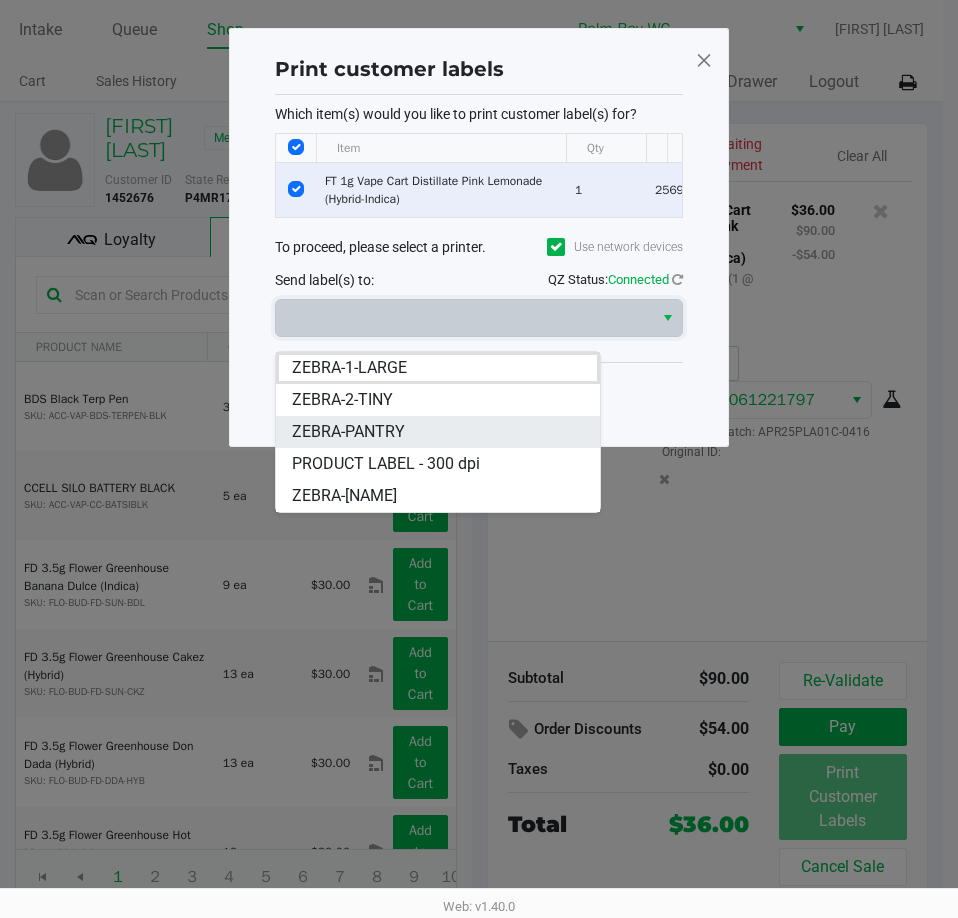 click on "ZEBRA-PANTRY" at bounding box center [438, 432] 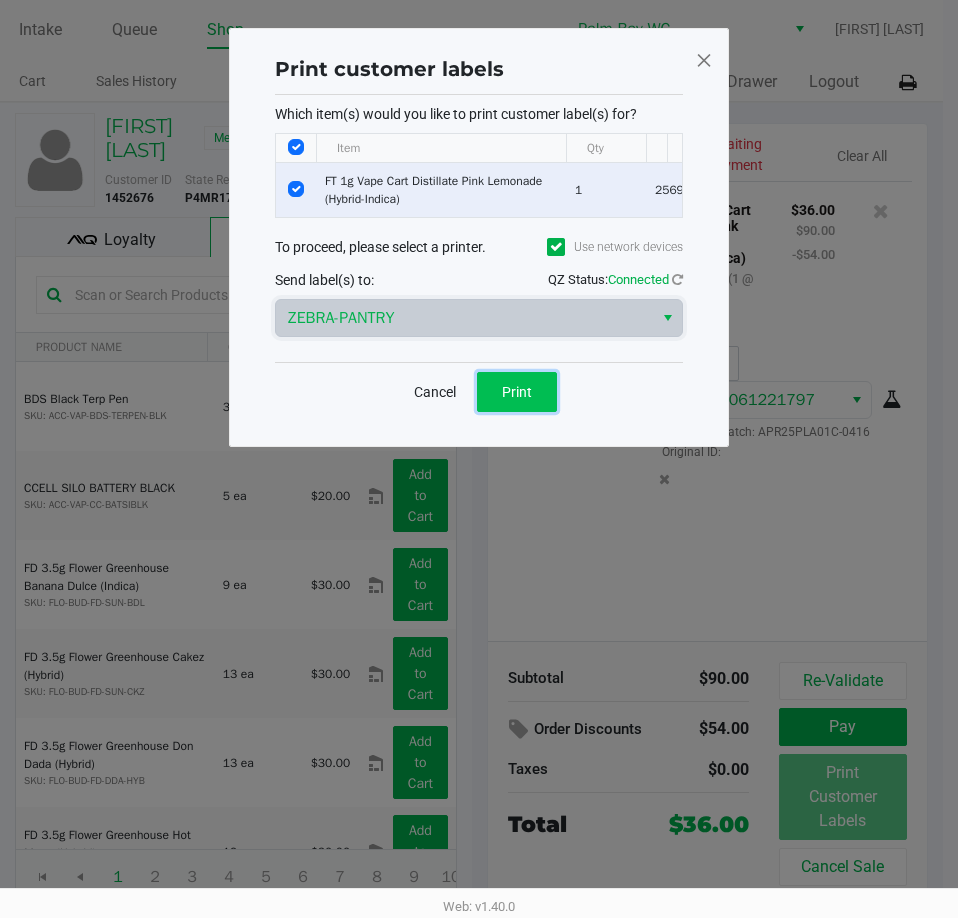 click on "Print" 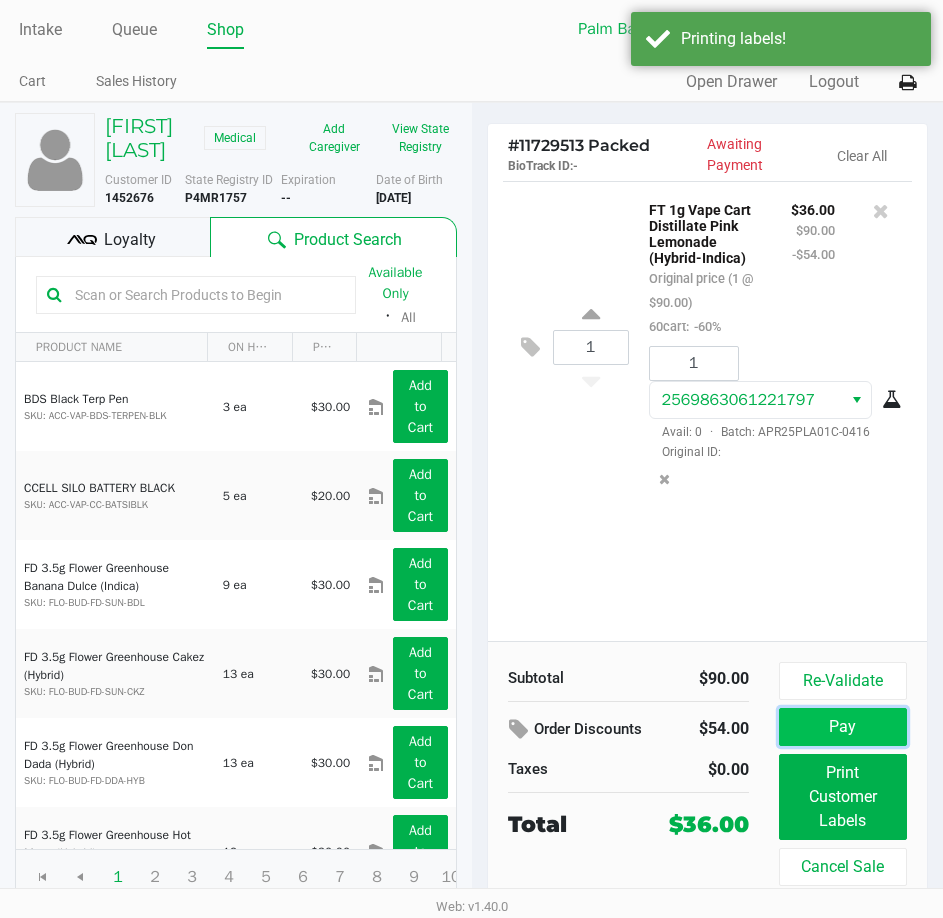click on "Pay" 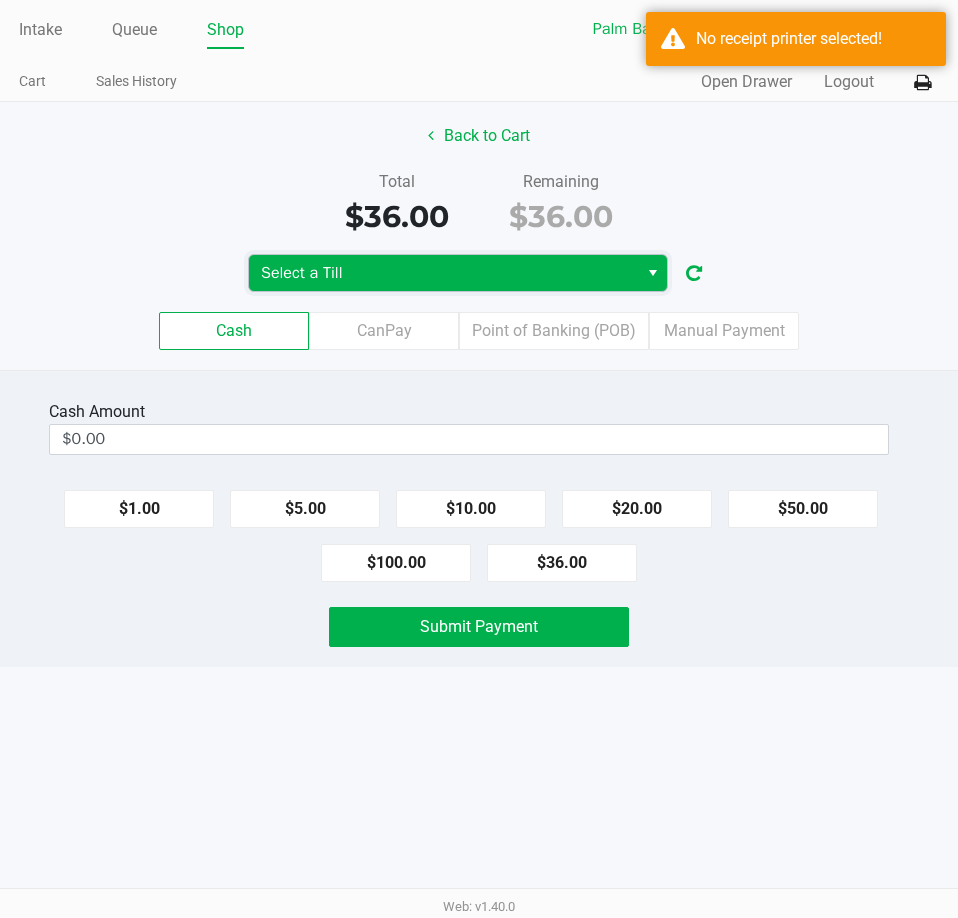 click on "Select a Till" at bounding box center (443, 273) 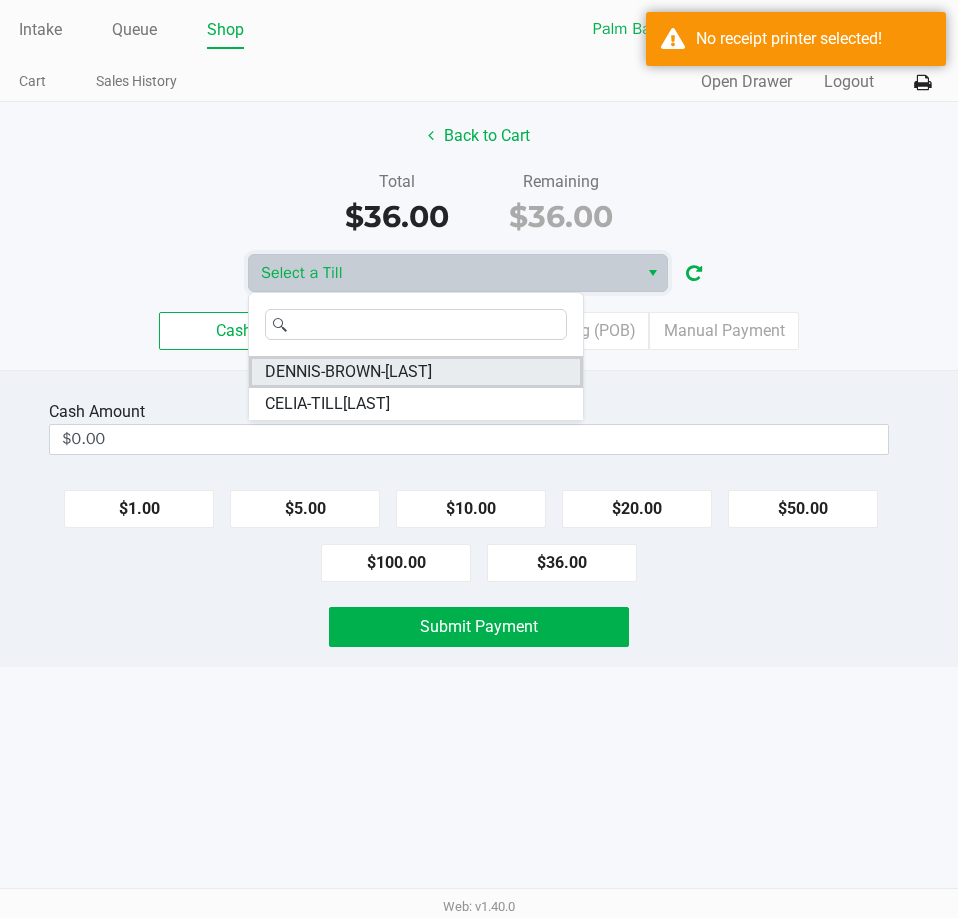 click on "DENNIS-BROWN-[LAST]" at bounding box center [348, 372] 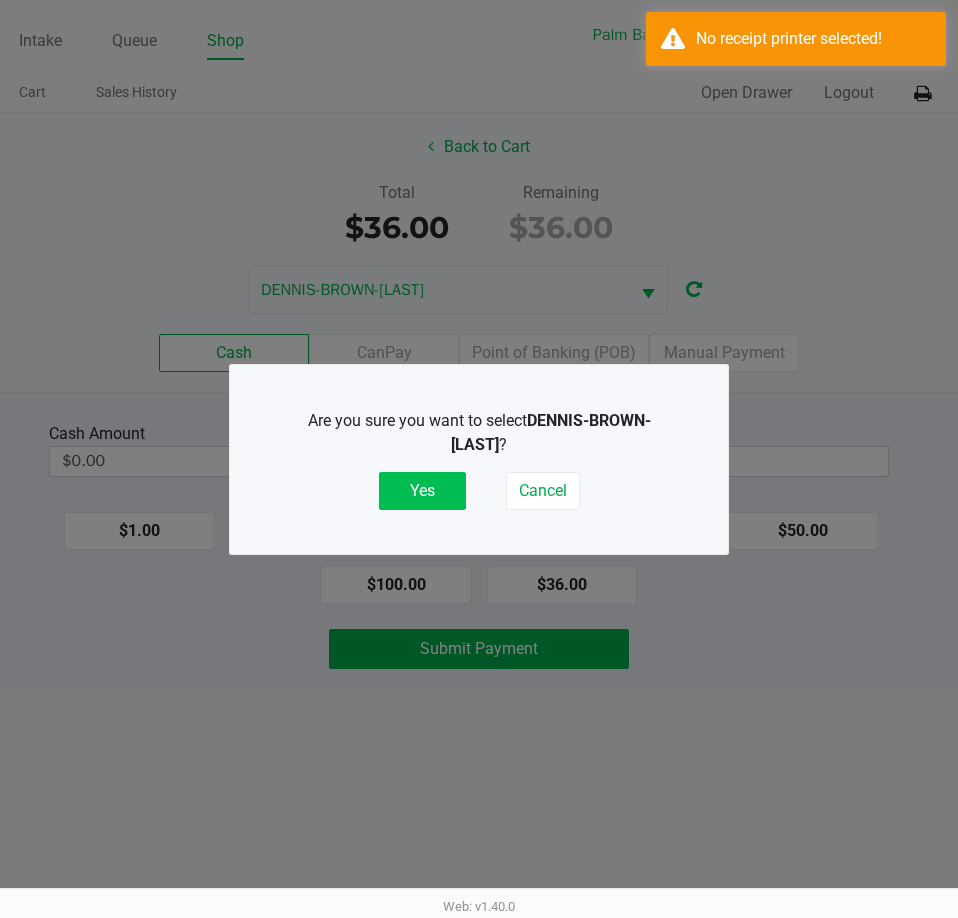 click on "Yes" 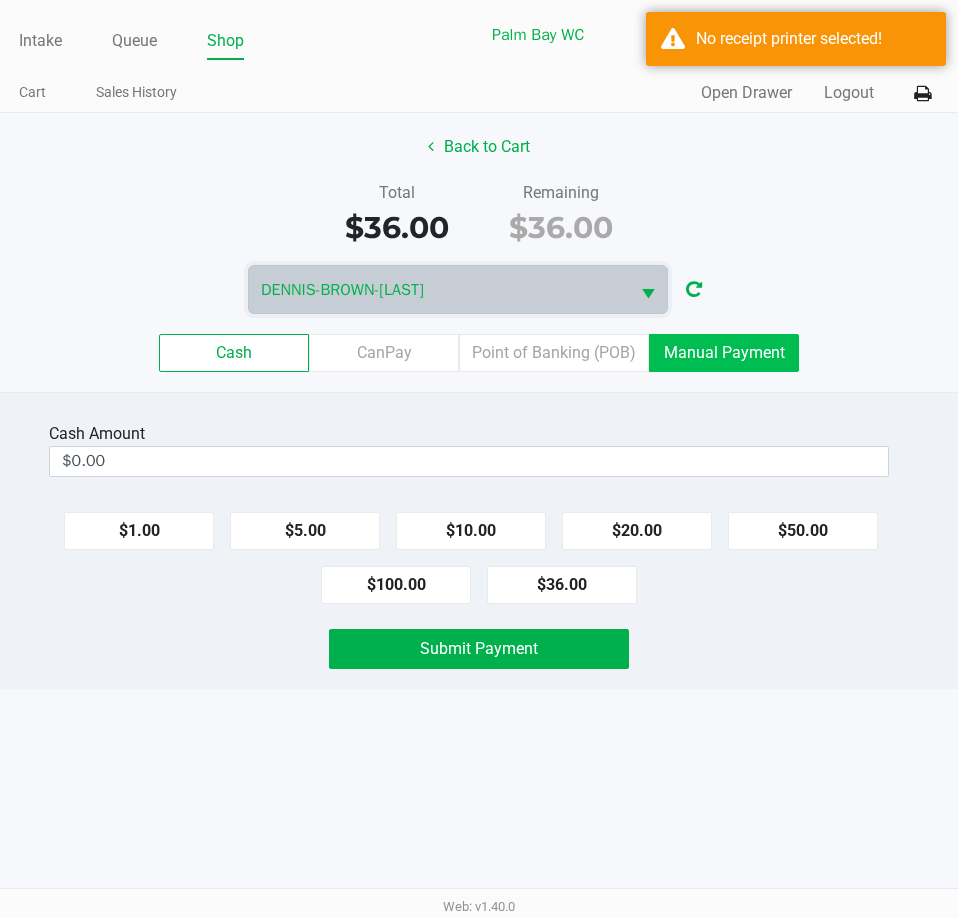 click on "Manual Payment" 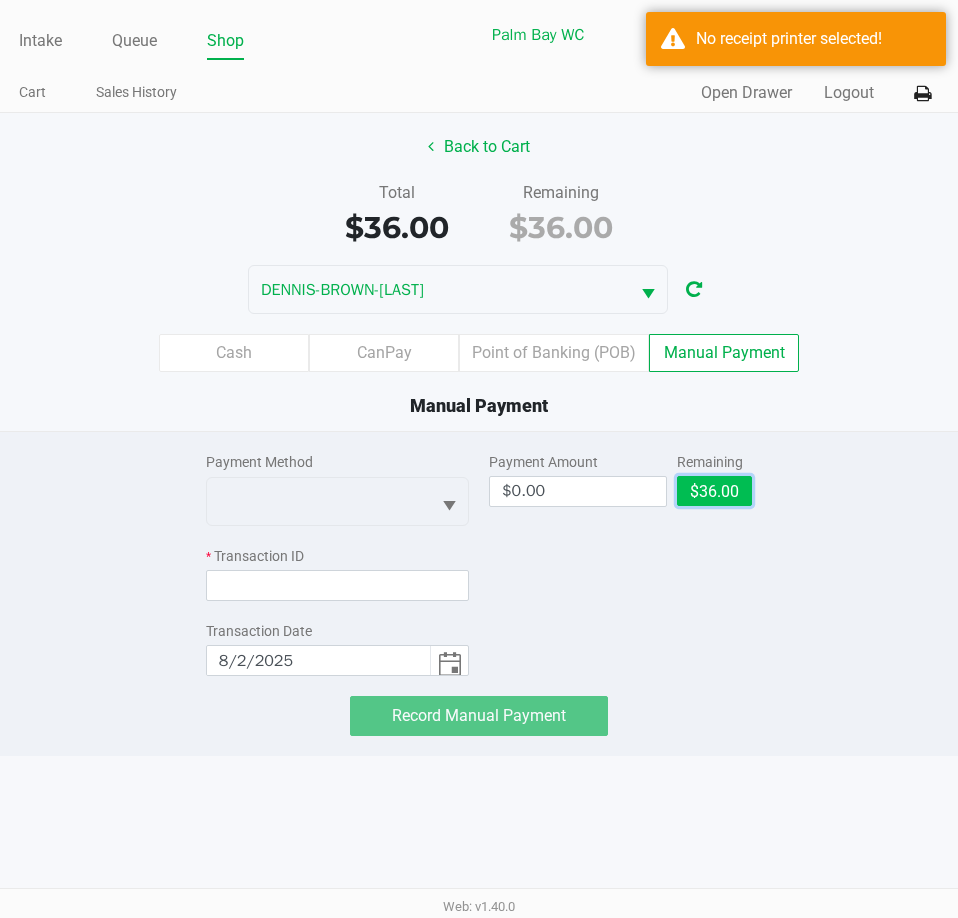click on "$36.00" 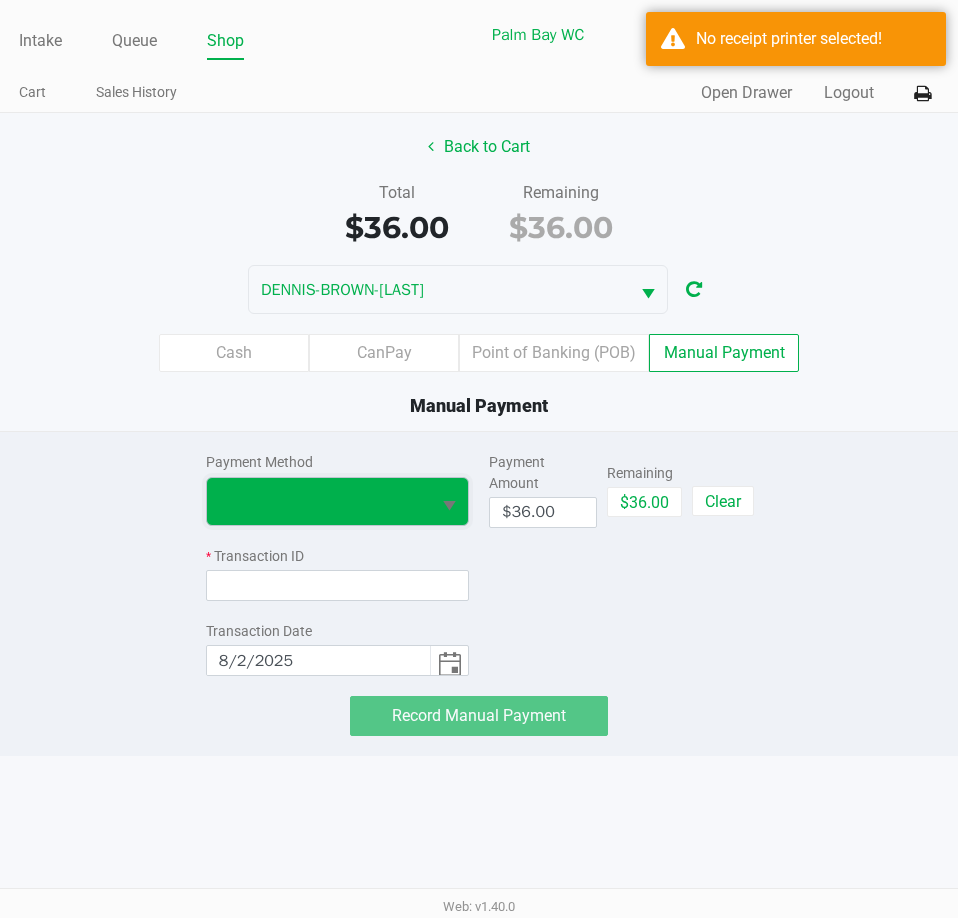 click at bounding box center [318, 501] 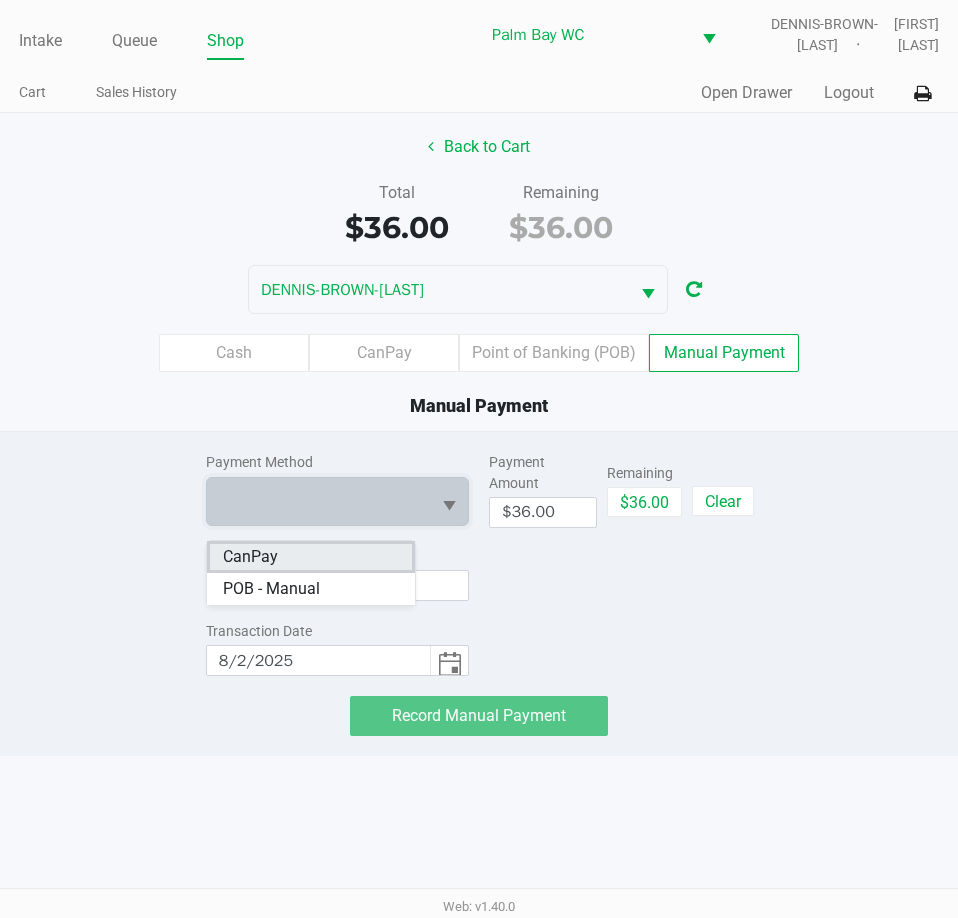 click on "CanPay" at bounding box center [311, 557] 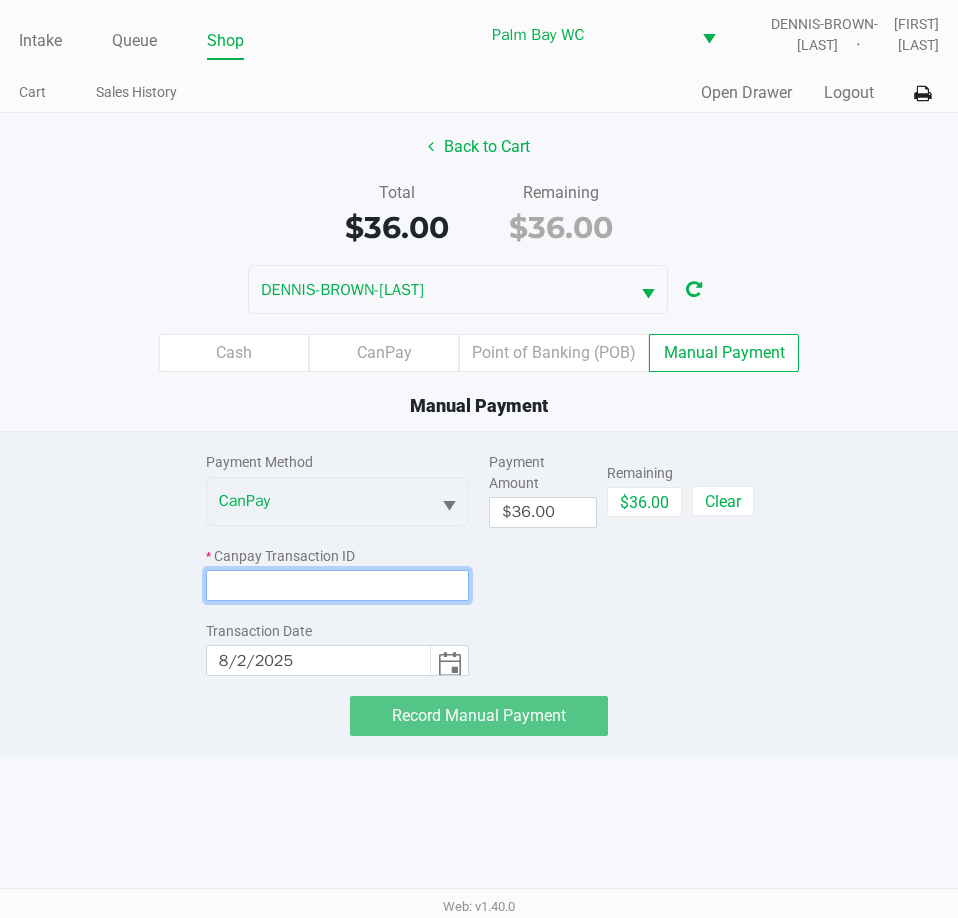 click 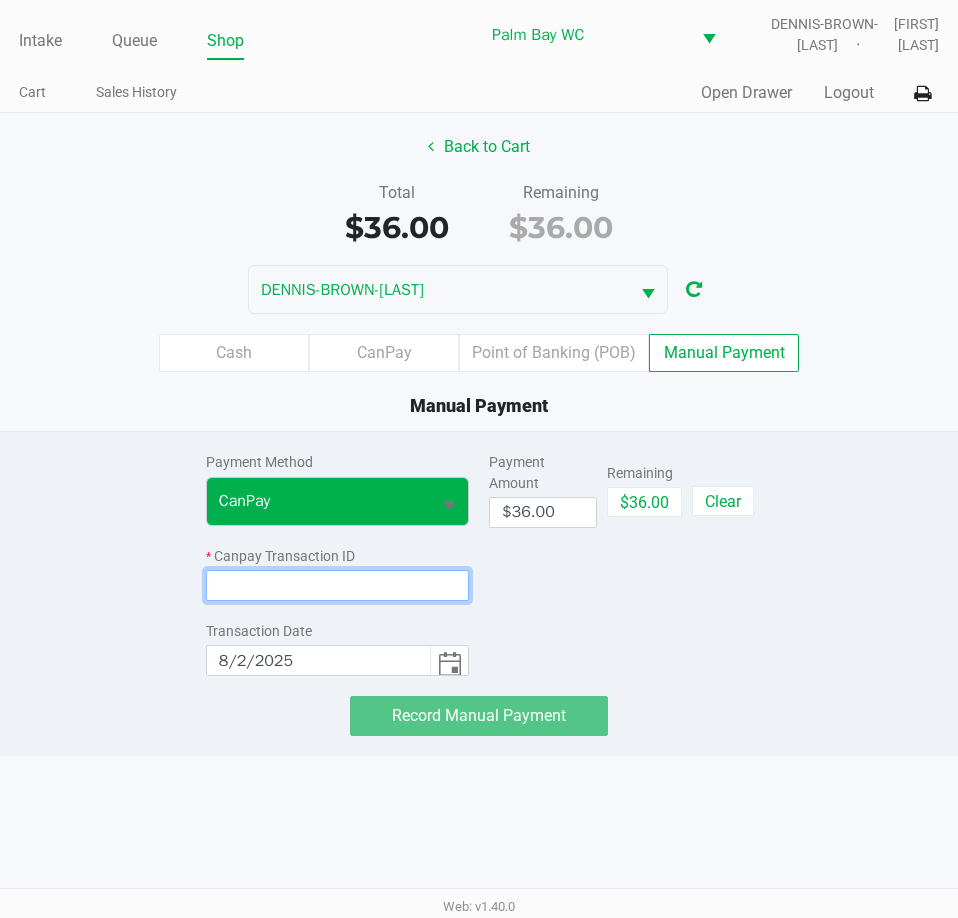 paste on "UDUPU8APALEW" 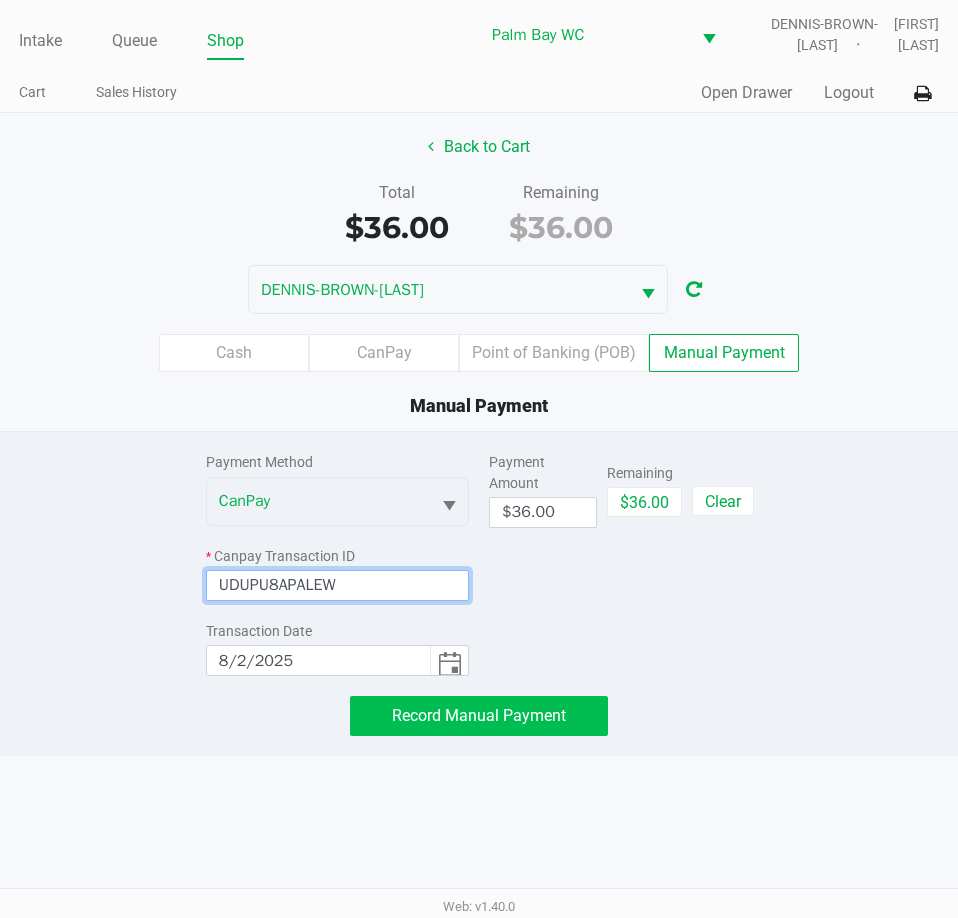 type on "UDUPU8APALEW" 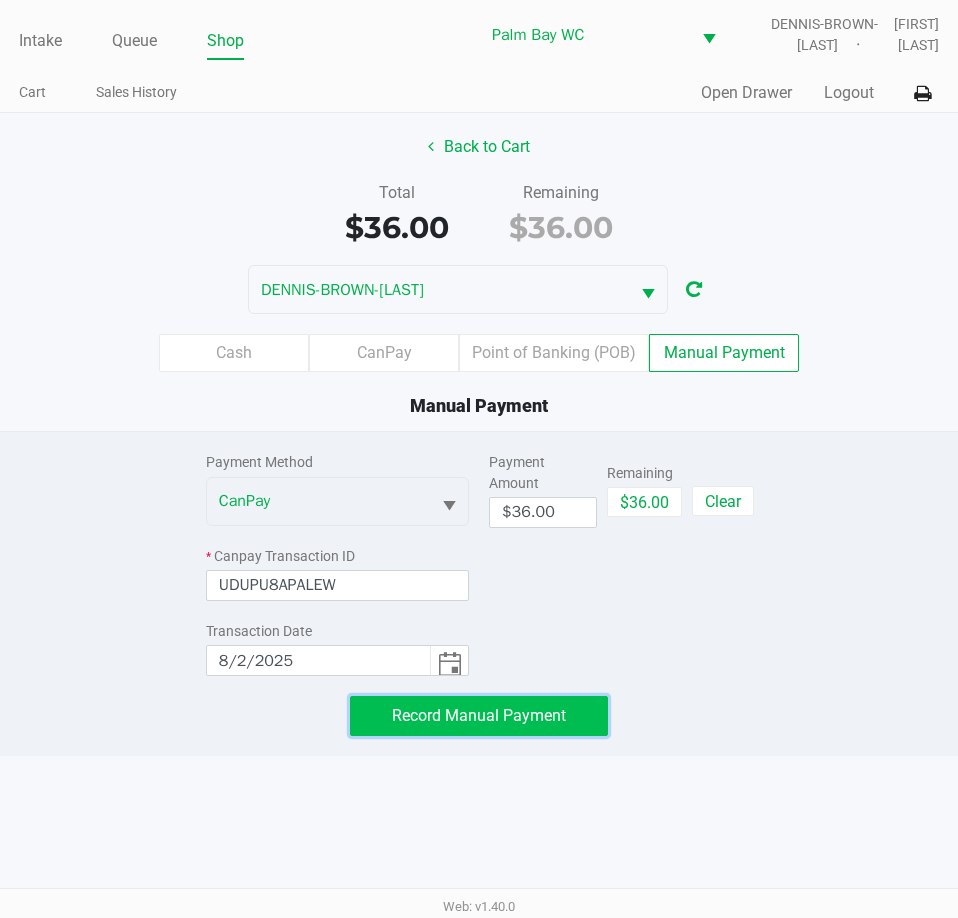 click on "Record Manual Payment" 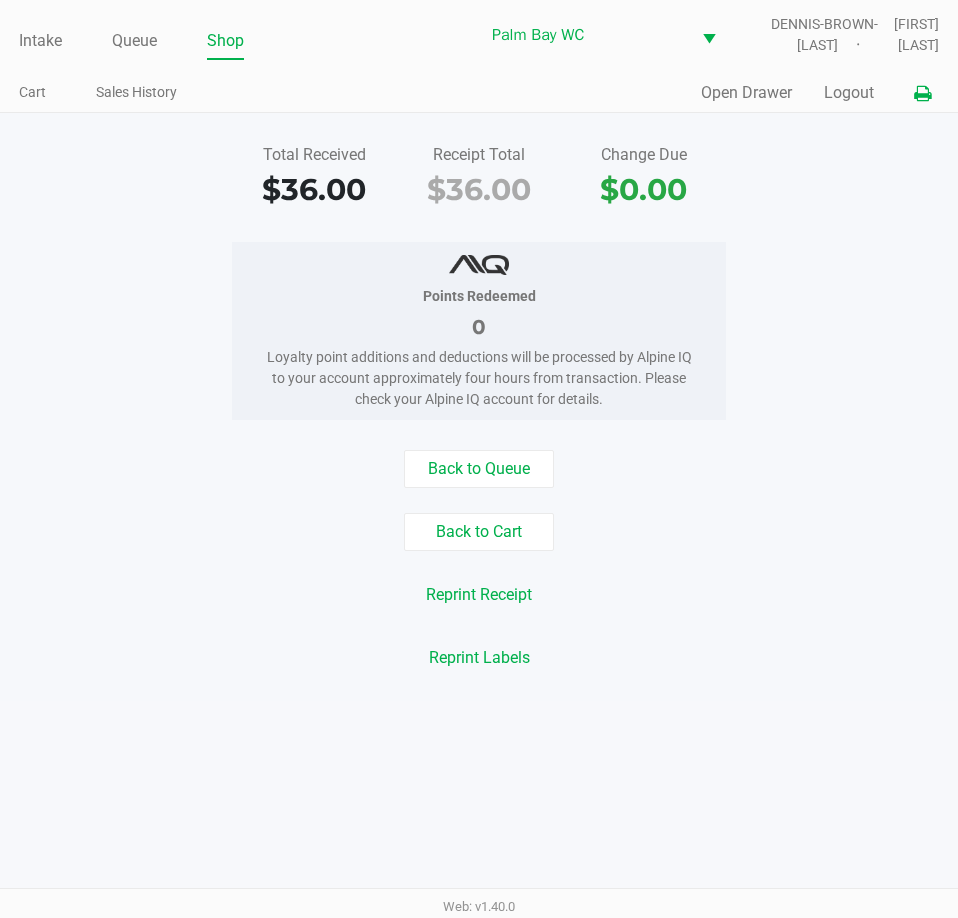 click 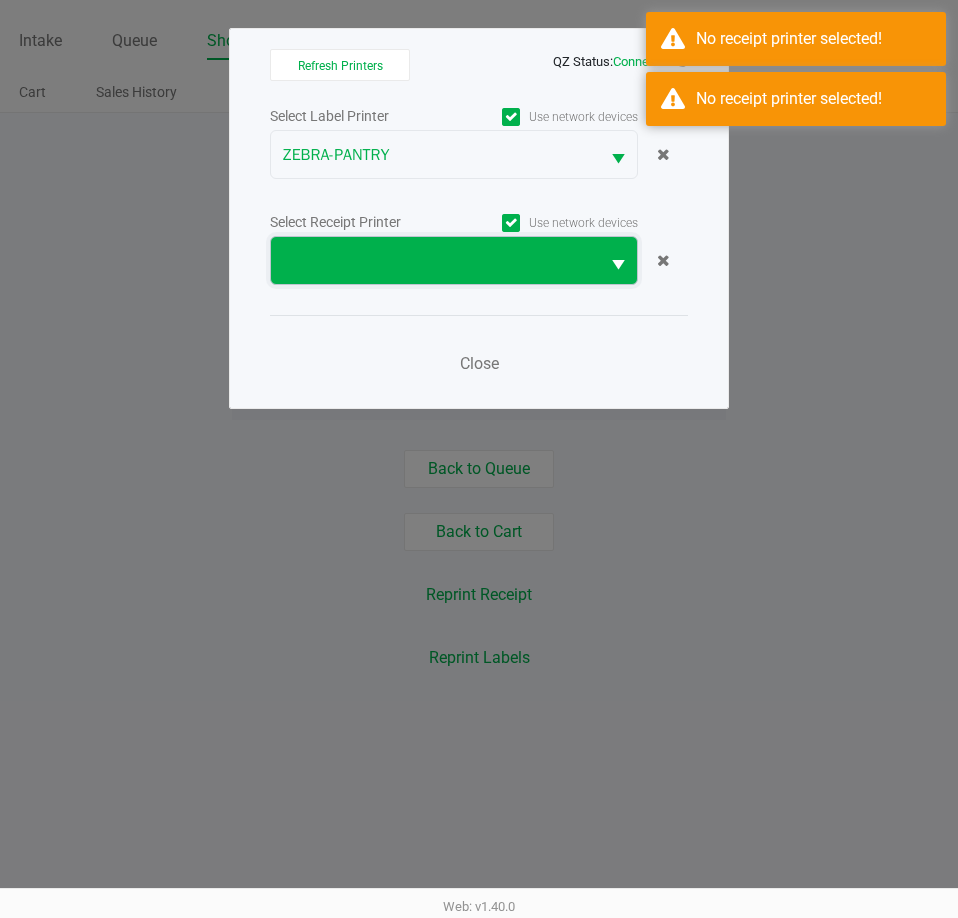 click at bounding box center [435, 261] 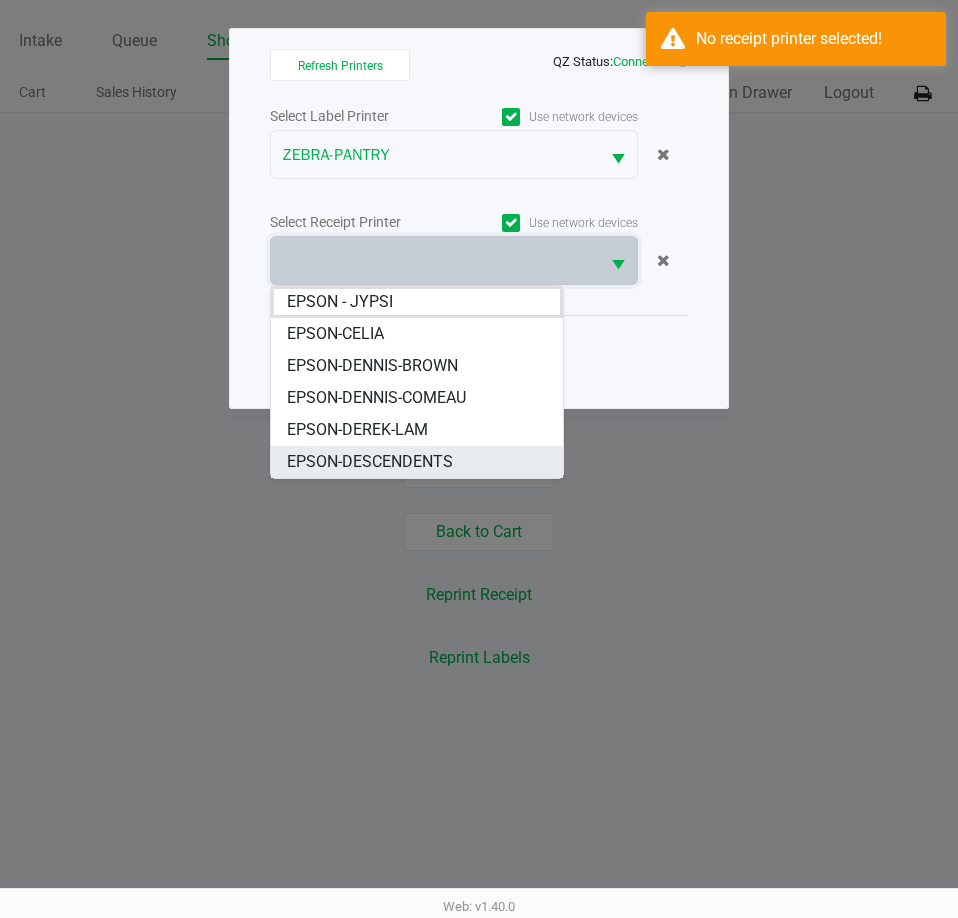 click on "EPSON-DESCENDENTS" at bounding box center (417, 462) 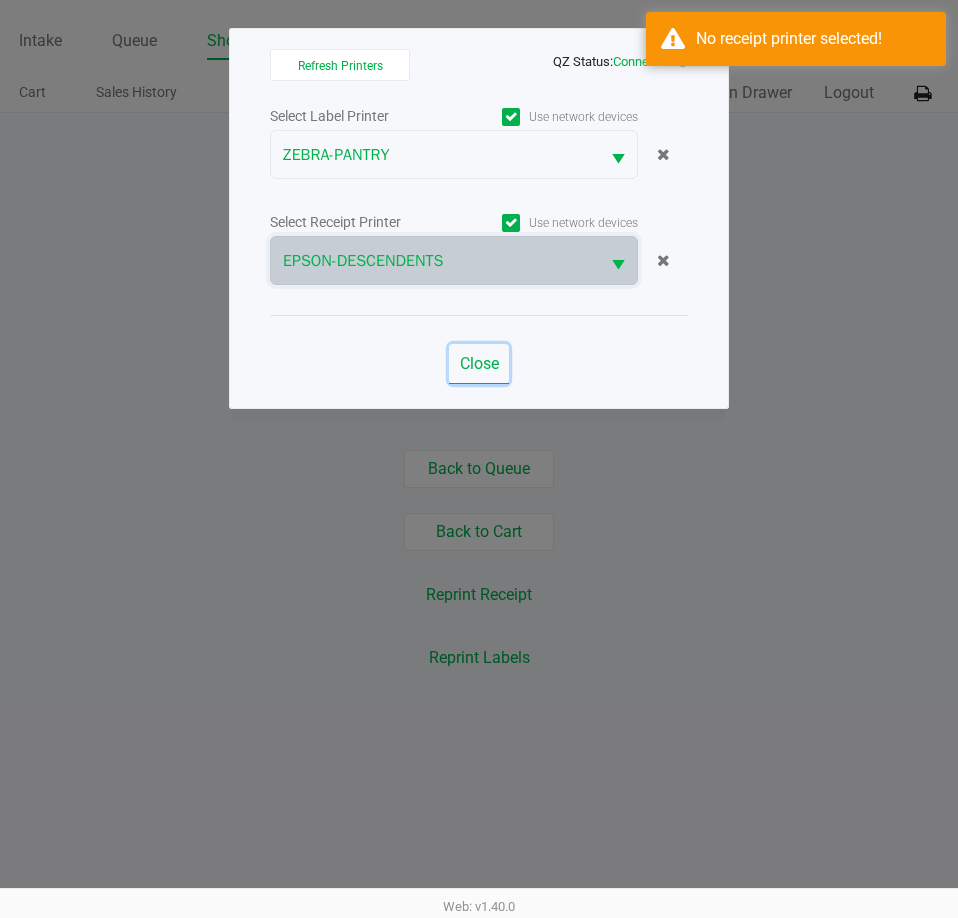 click on "Close" 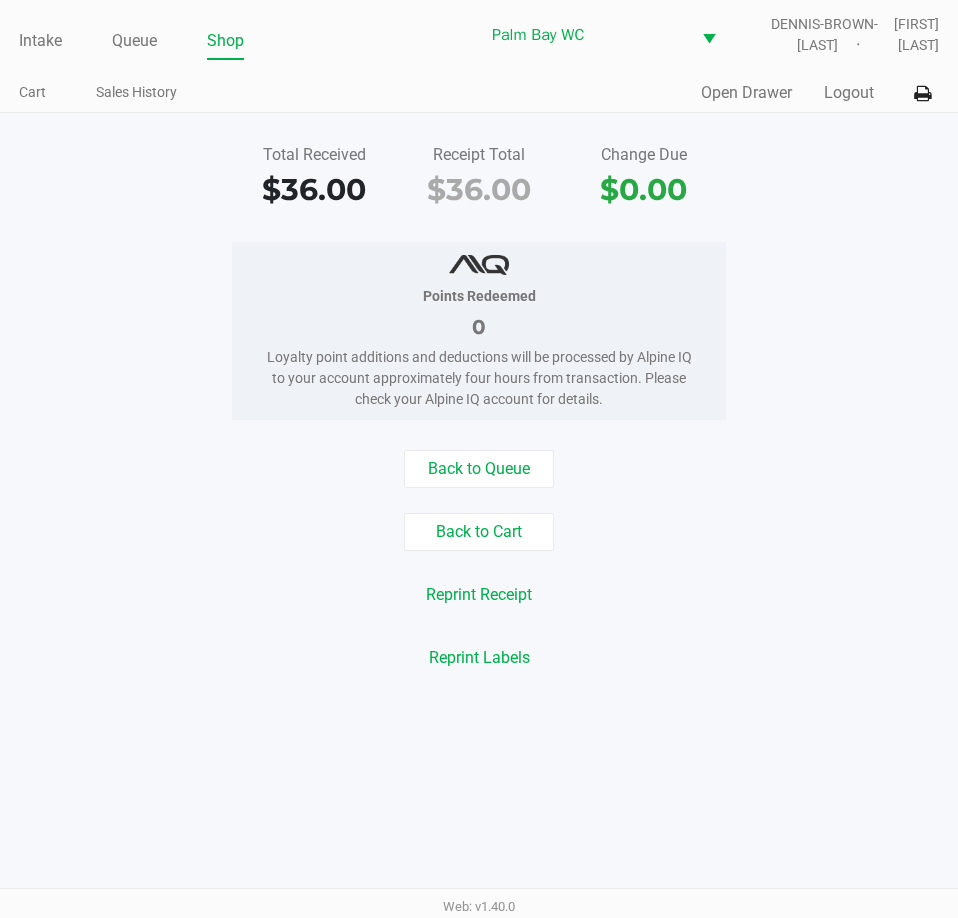click on "Back to Cart" 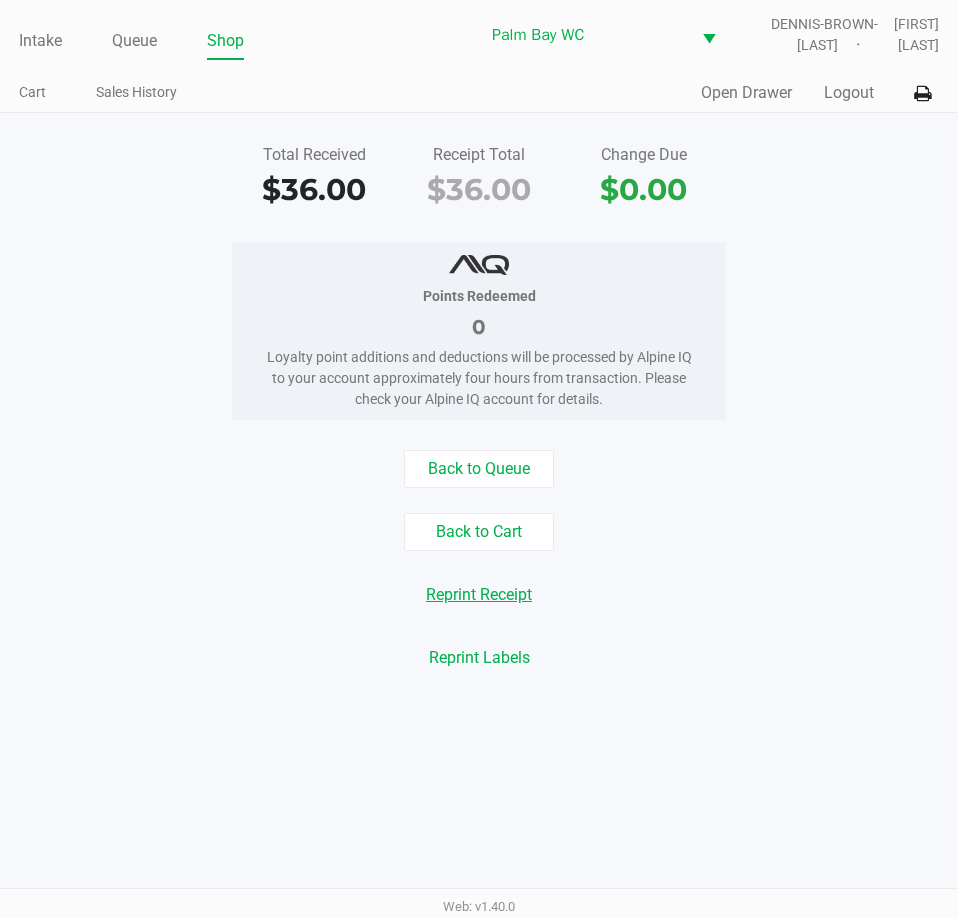 click on "Reprint Receipt" 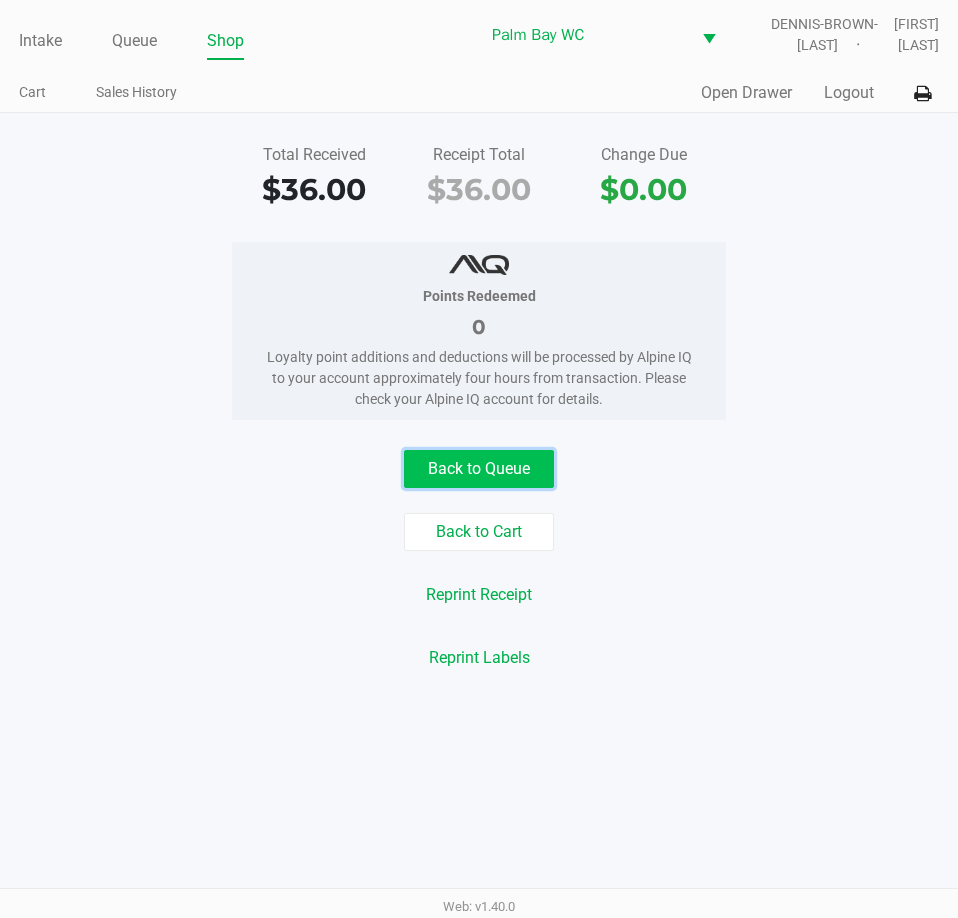 click on "Back to Queue" 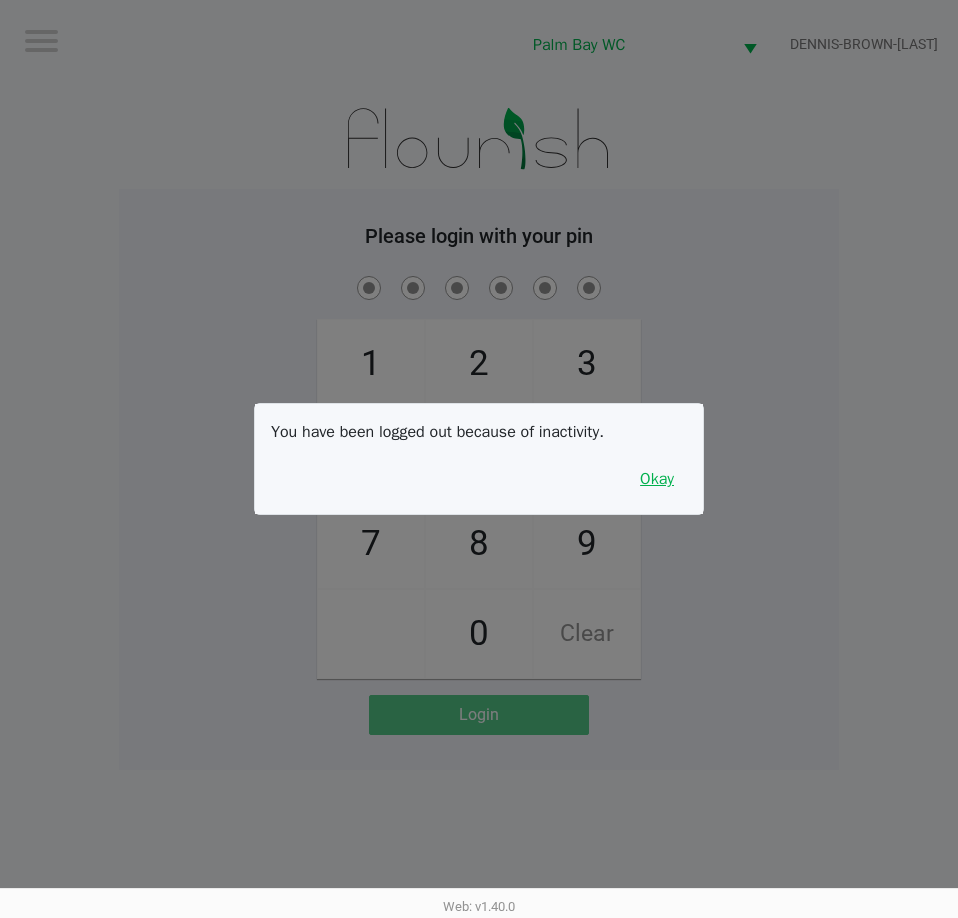 click on "Okay" at bounding box center [657, 479] 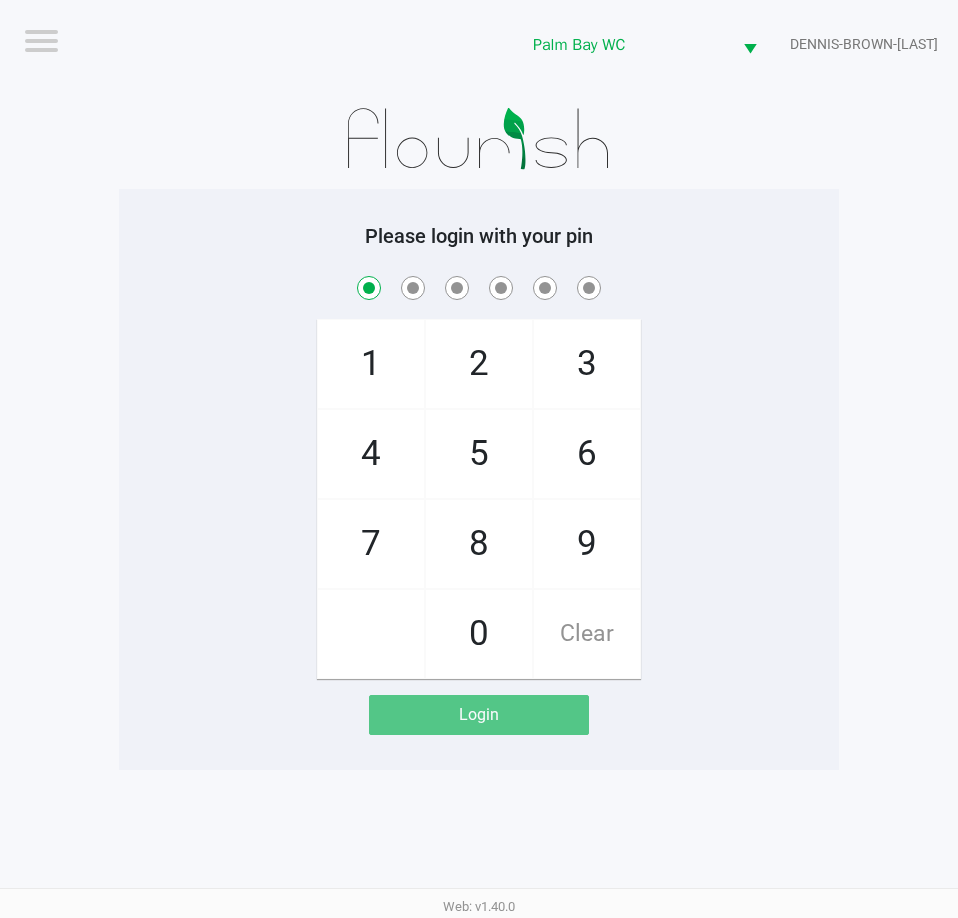 checkbox on "true" 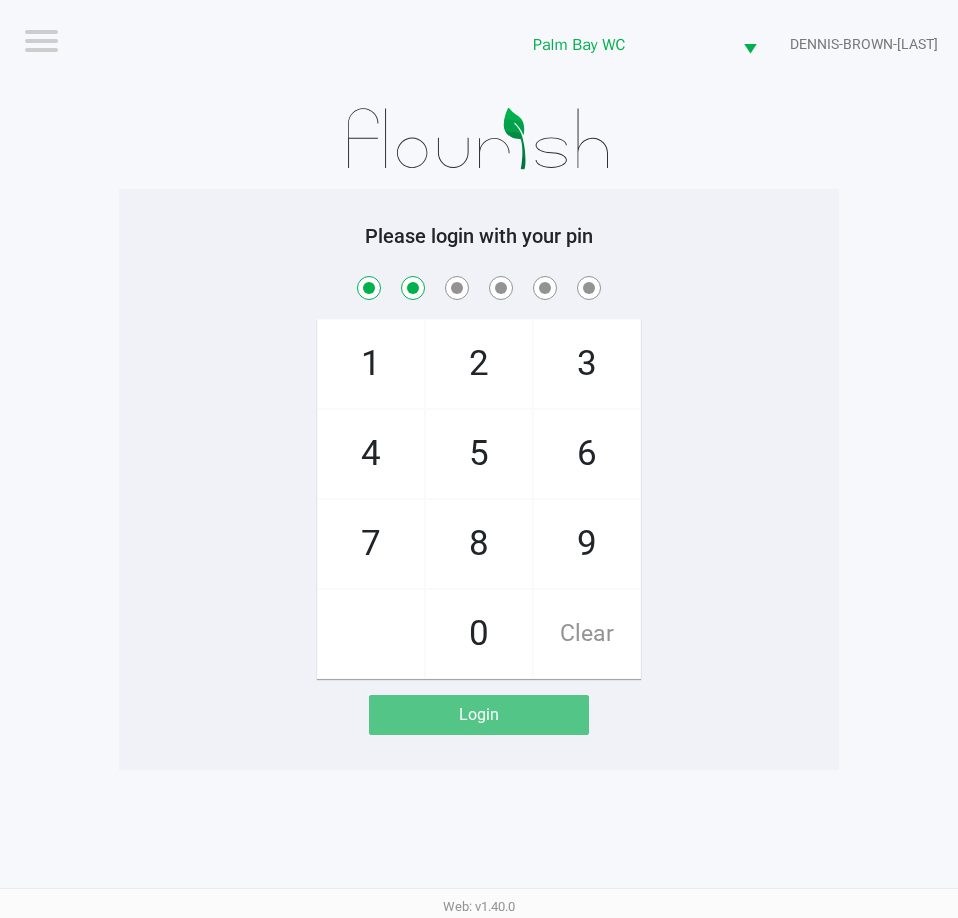 checkbox on "true" 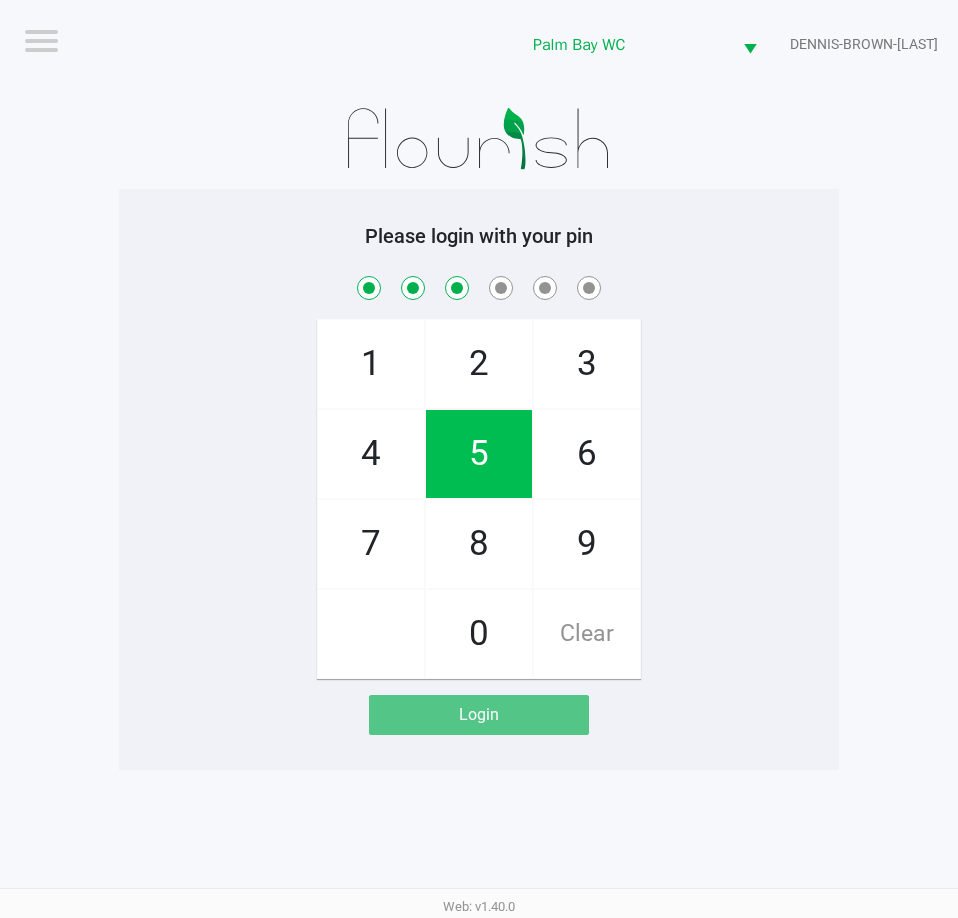 checkbox on "true" 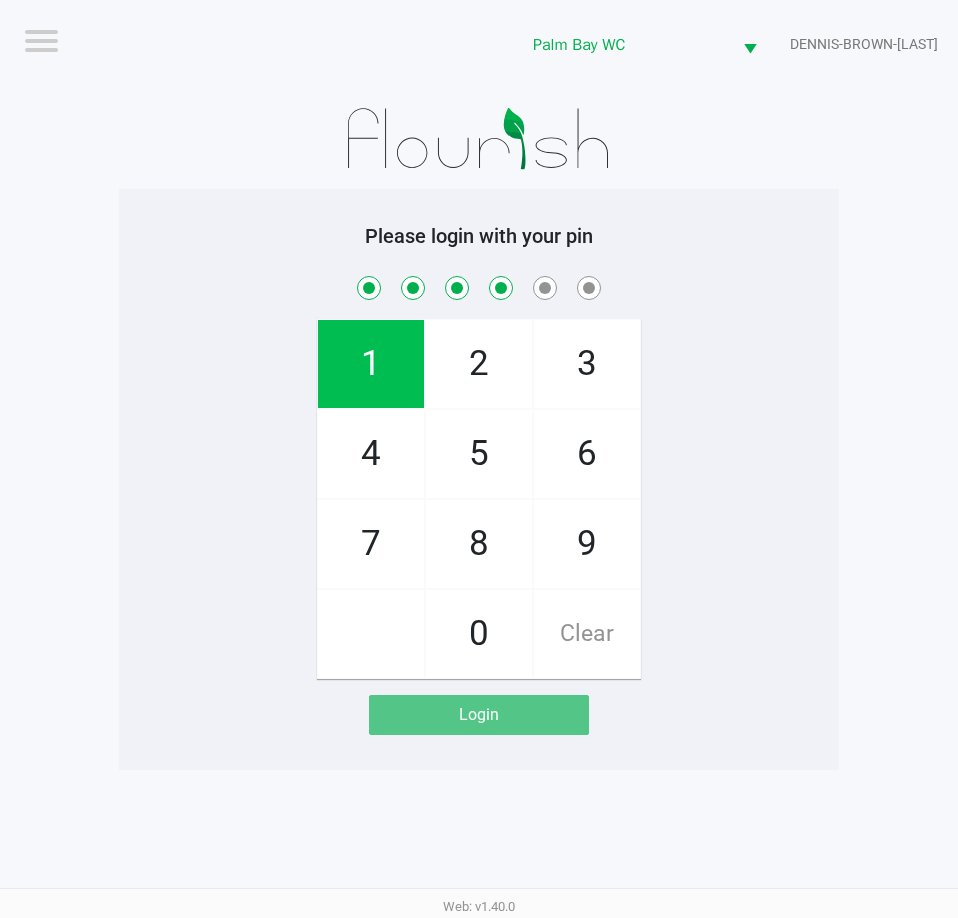 checkbox on "true" 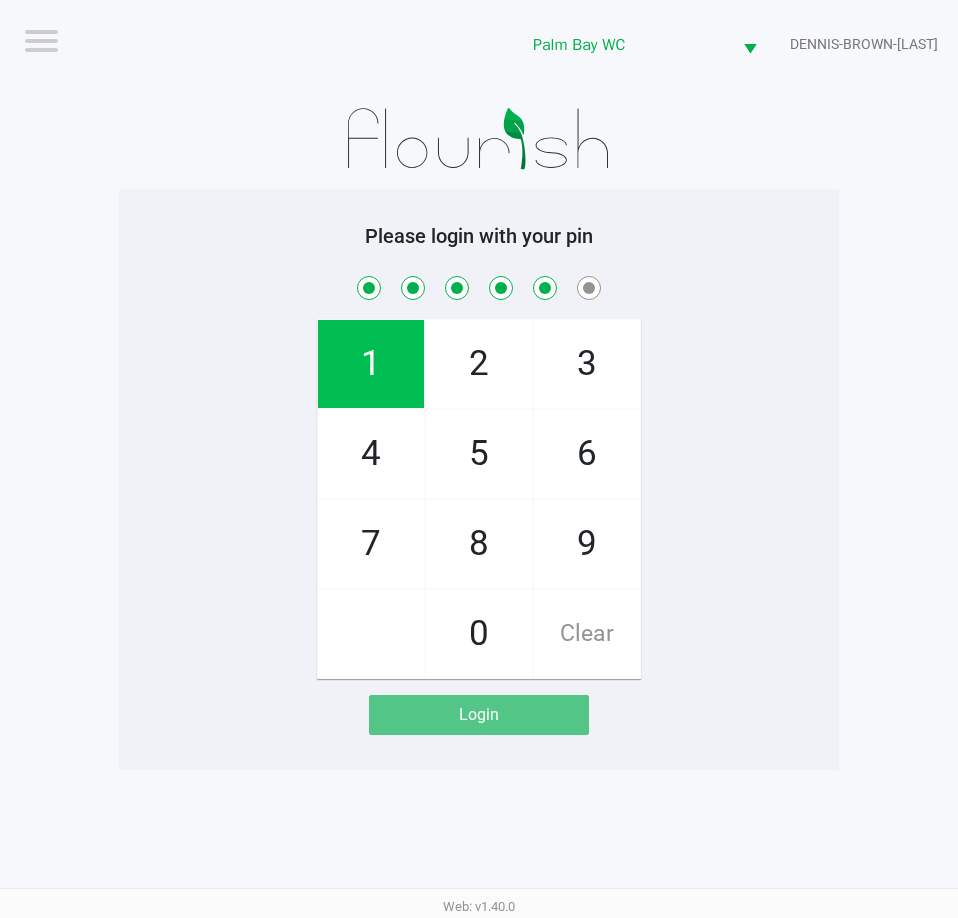 checkbox on "true" 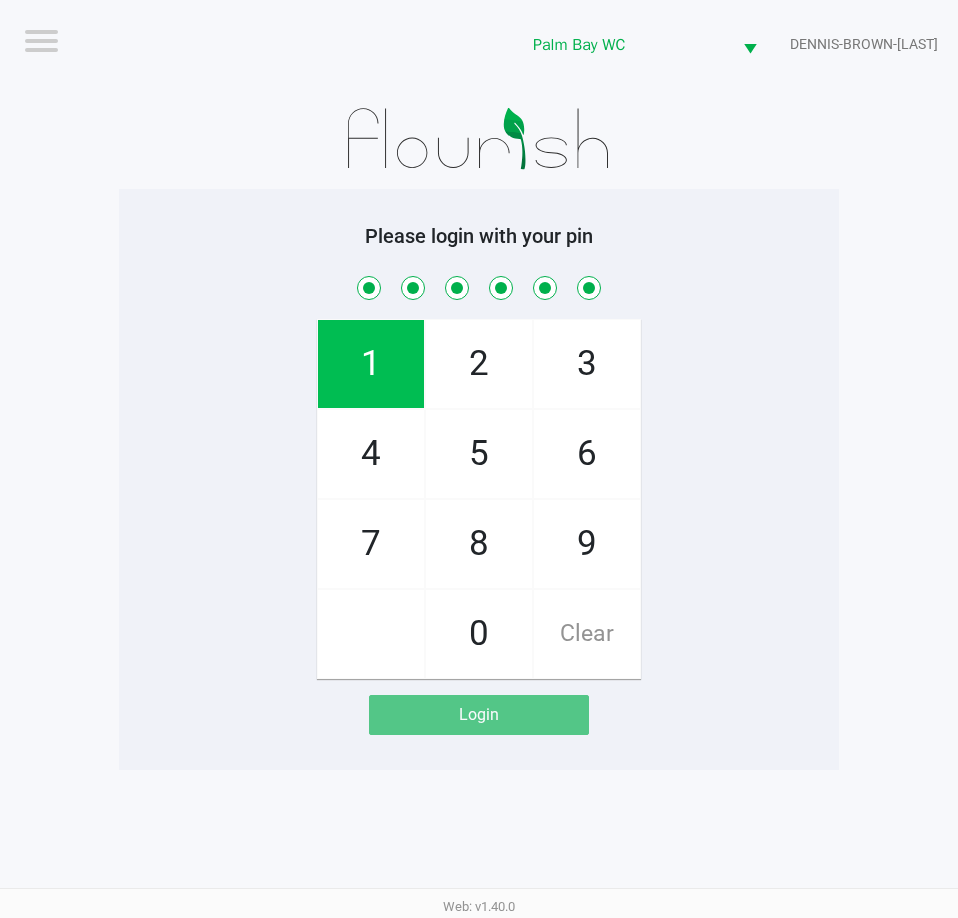 checkbox on "true" 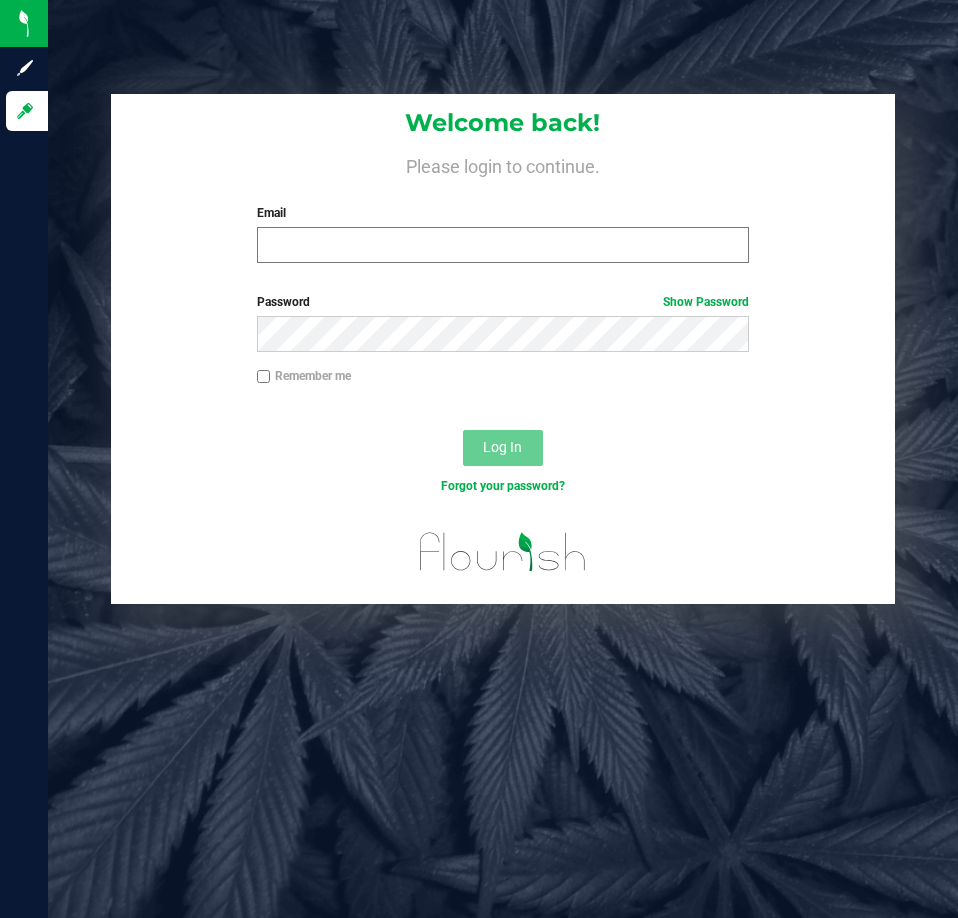 scroll, scrollTop: 0, scrollLeft: 0, axis: both 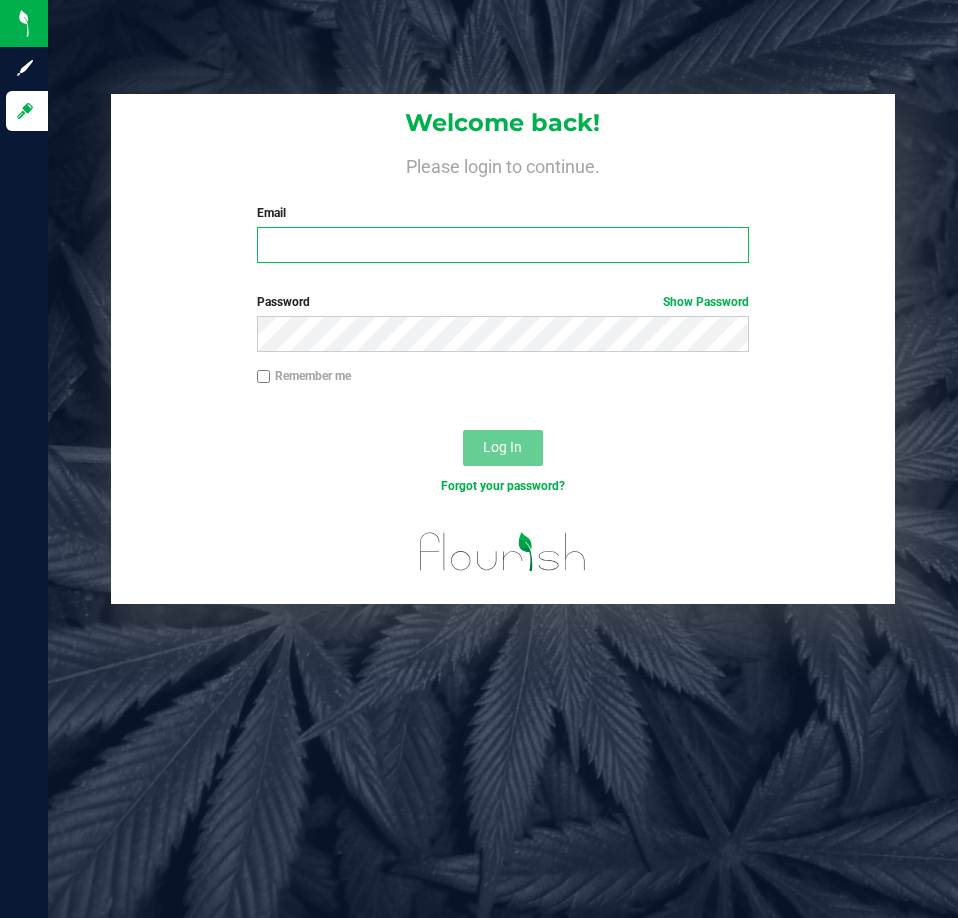 click on "Email" at bounding box center (503, 245) 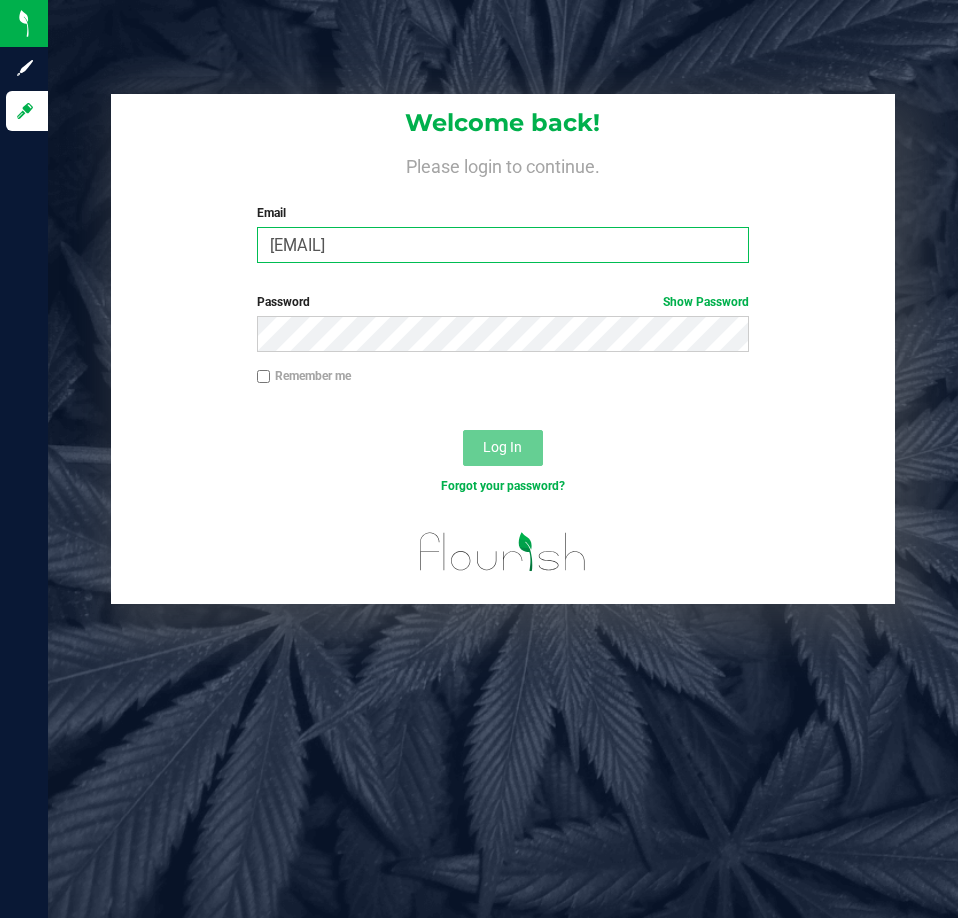 type on "chwright@liveparallel.com" 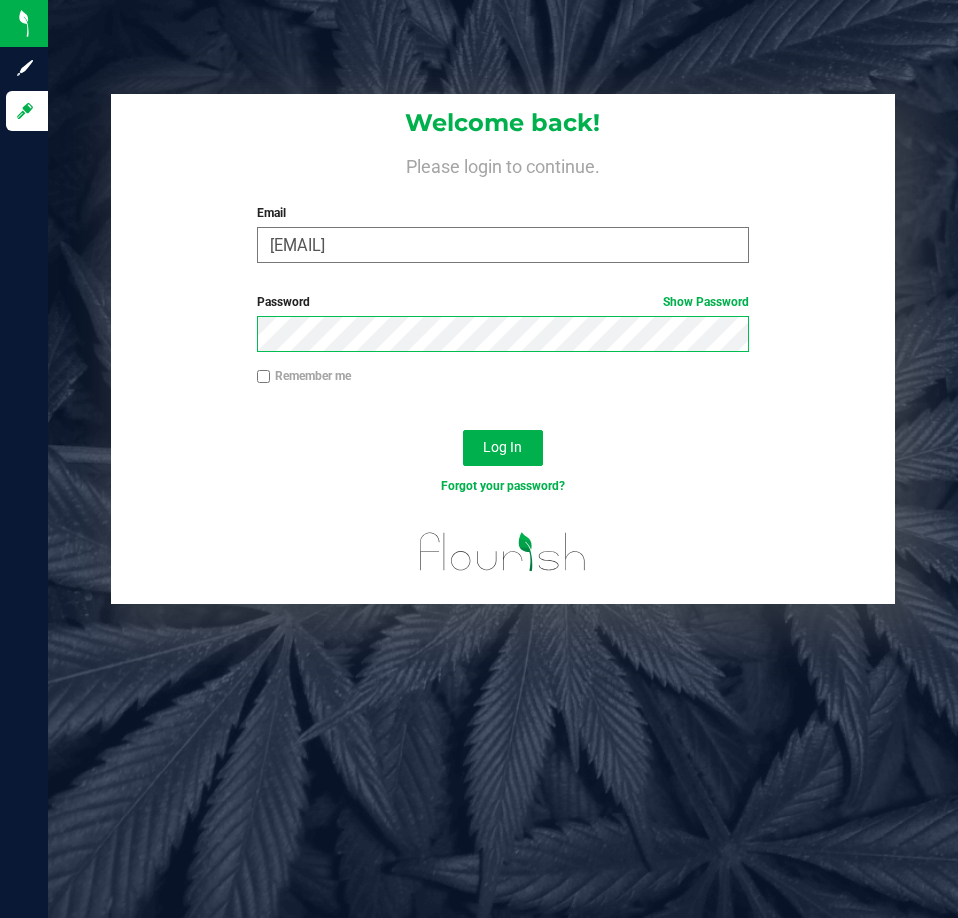 click on "Log In" at bounding box center [503, 448] 